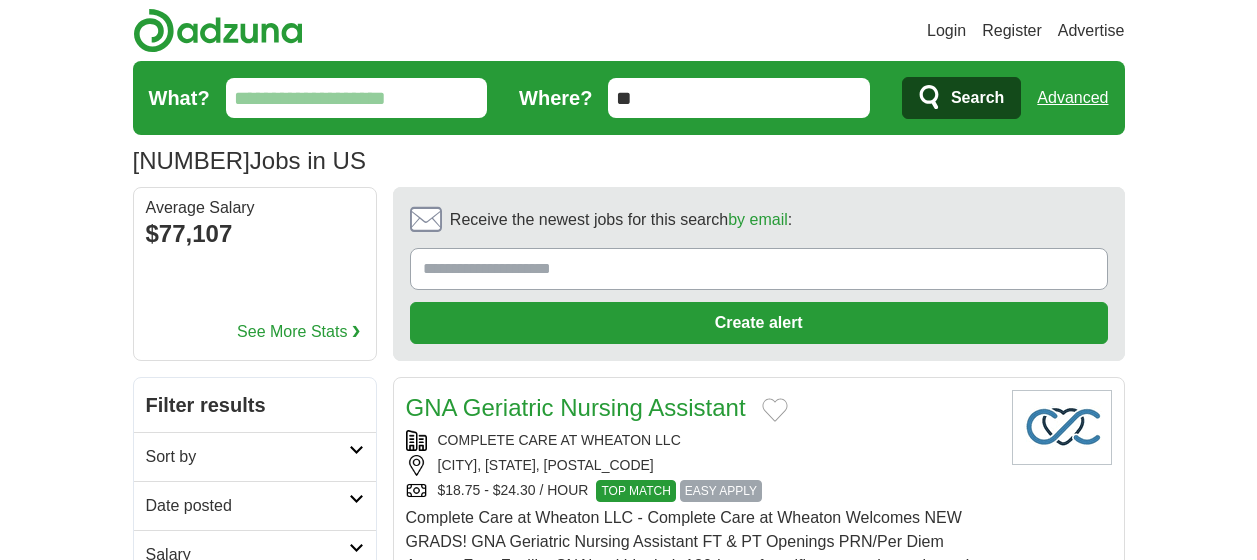 scroll, scrollTop: 0, scrollLeft: 0, axis: both 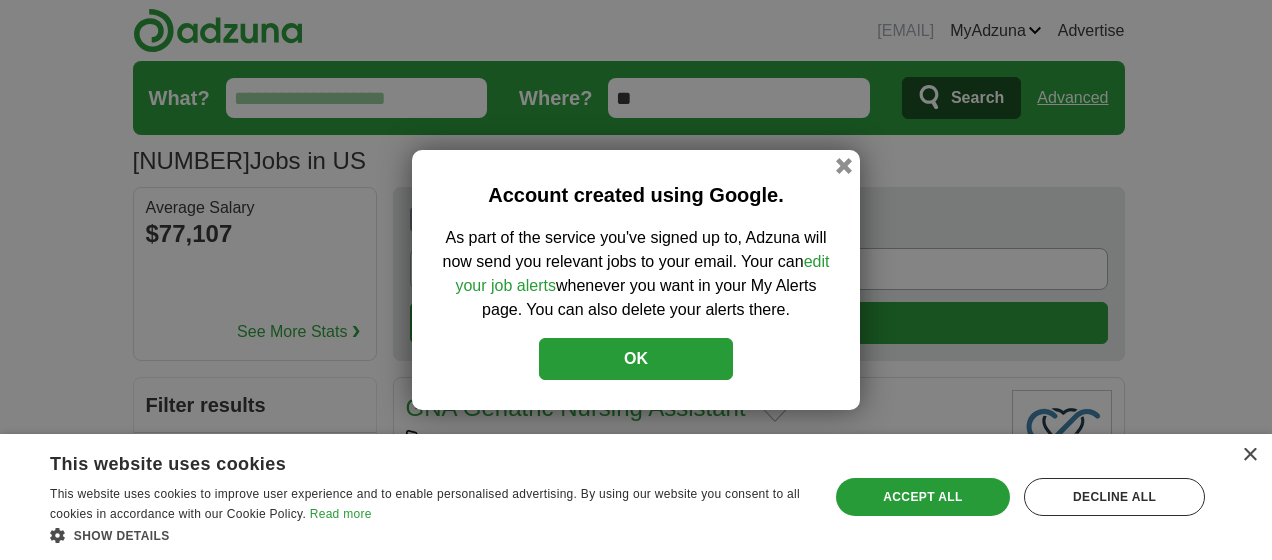 click on "OK" at bounding box center [636, 359] 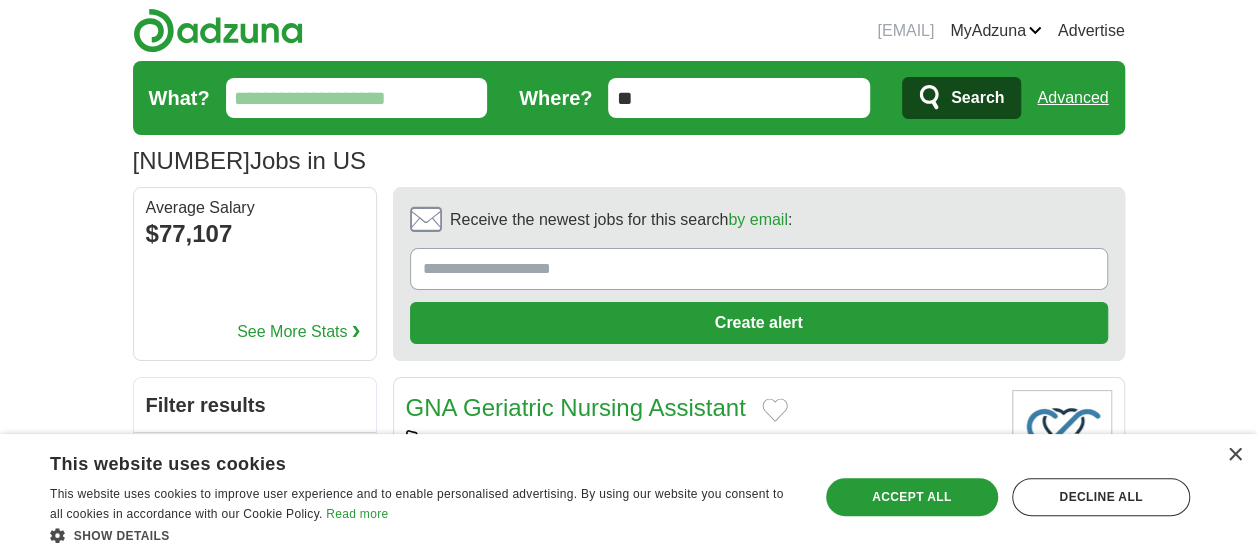 click on "×
This website uses cookies
This website uses cookies to improve user experience and to enable personalised advertising. By using our website you consent to all cookies in accordance with our Cookie Policy.
Read more
Show details
Hide details
Save & Close
Accept all
Decline all
Strictly necessary" at bounding box center [628, 497] 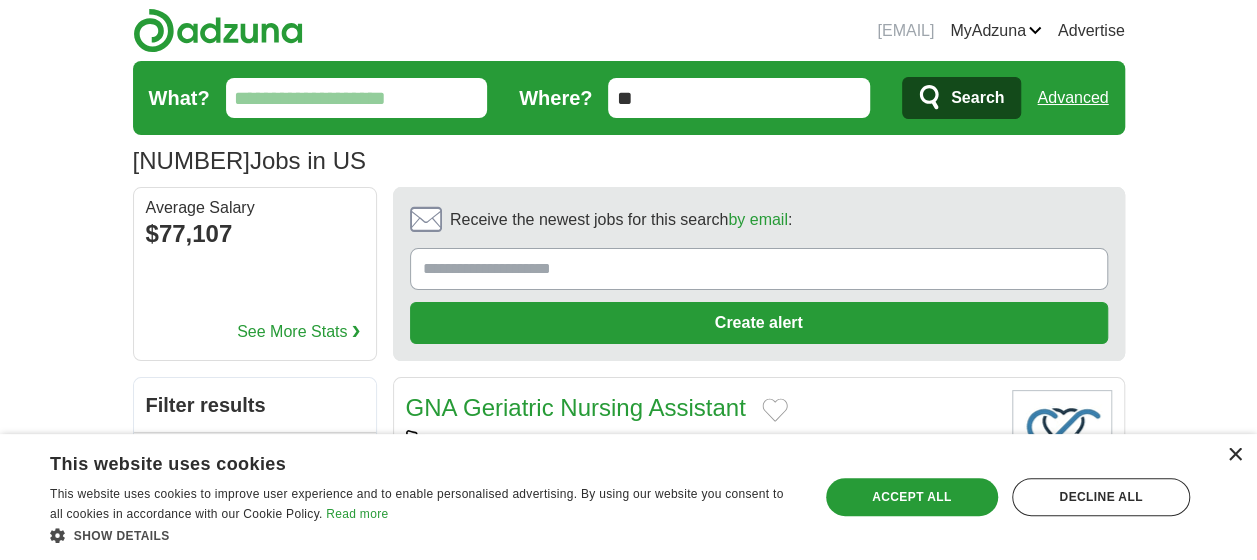 click on "×" at bounding box center [1234, 455] 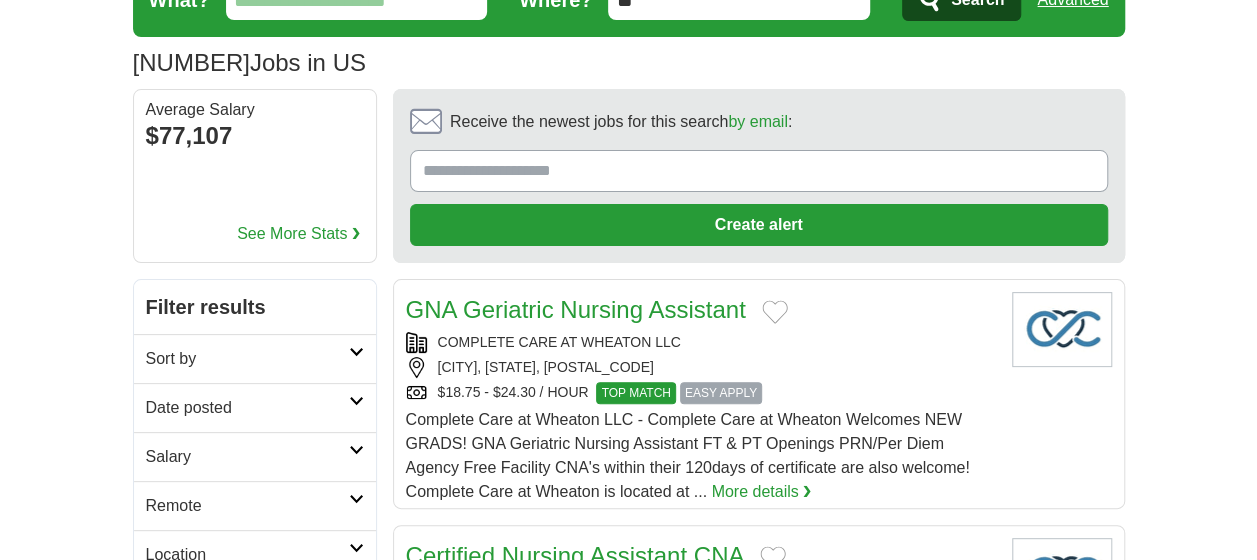 scroll, scrollTop: 0, scrollLeft: 0, axis: both 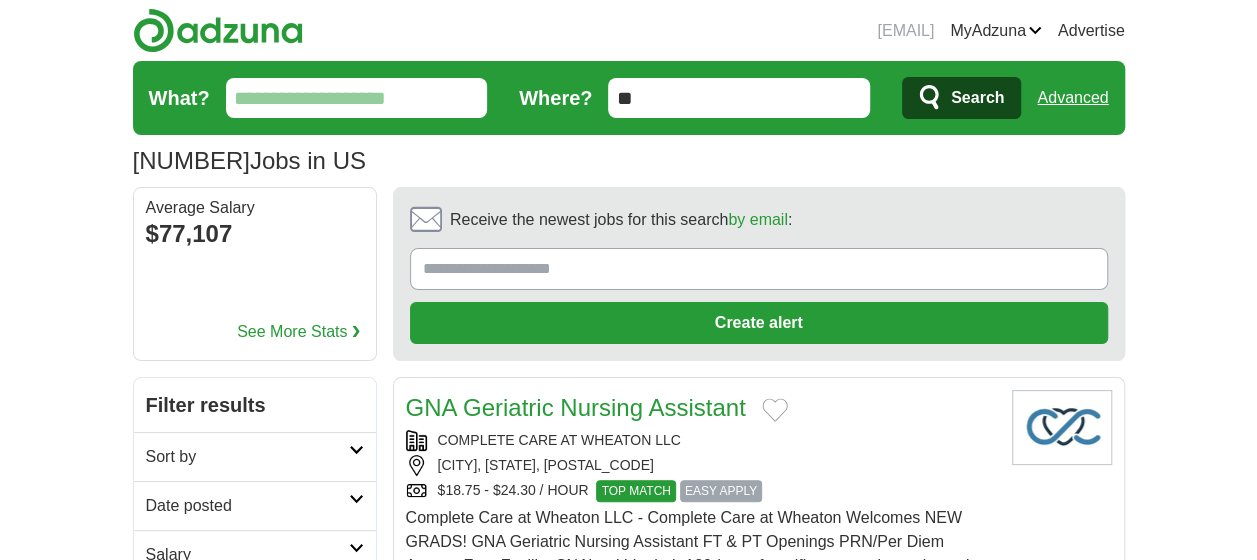 click on "What?" at bounding box center (357, 98) 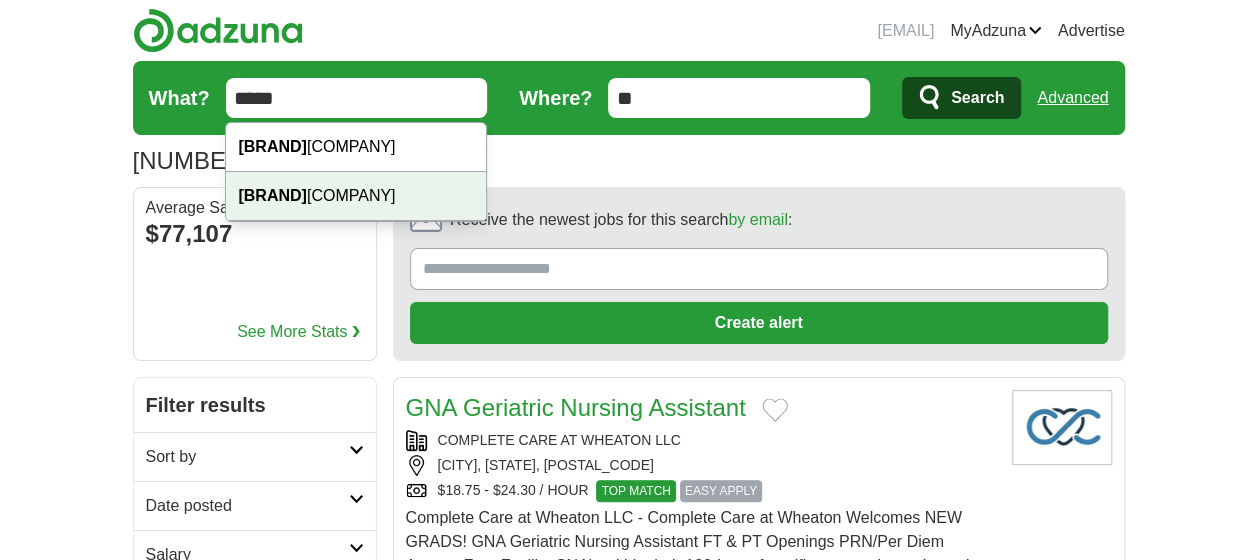 click on "Maxim  Healthcare Services" at bounding box center [356, 196] 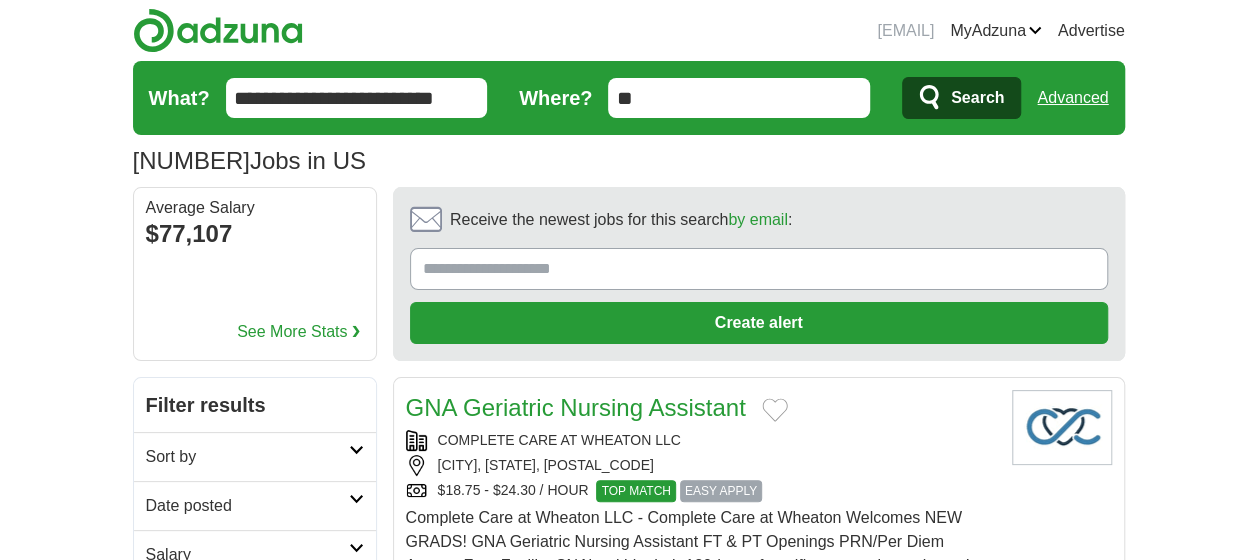 click on "Search" at bounding box center [961, 98] 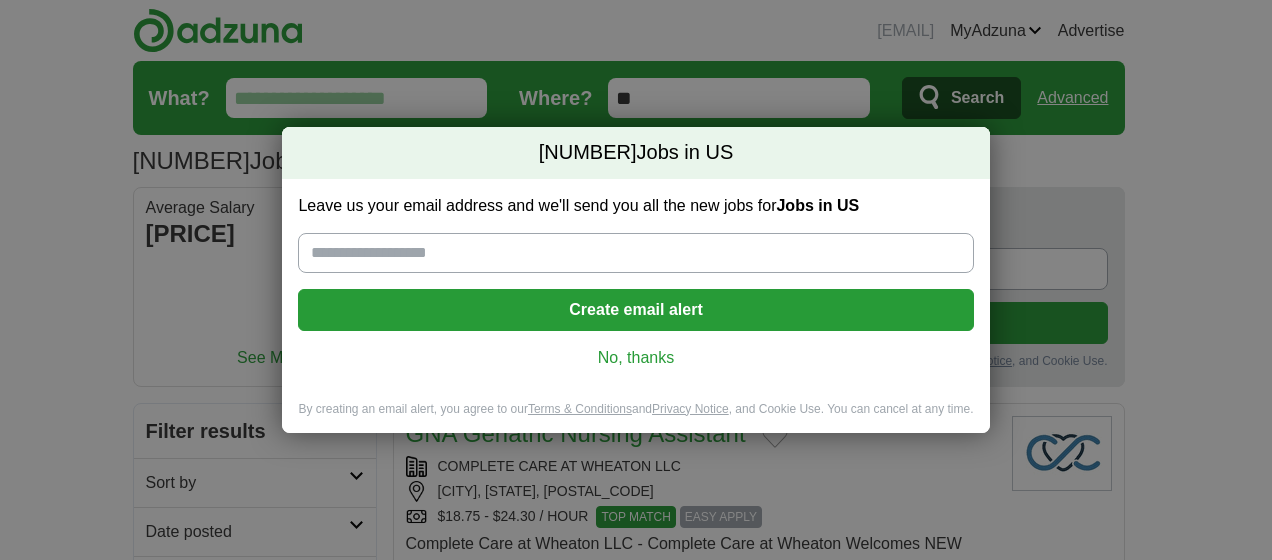 scroll, scrollTop: 0, scrollLeft: 0, axis: both 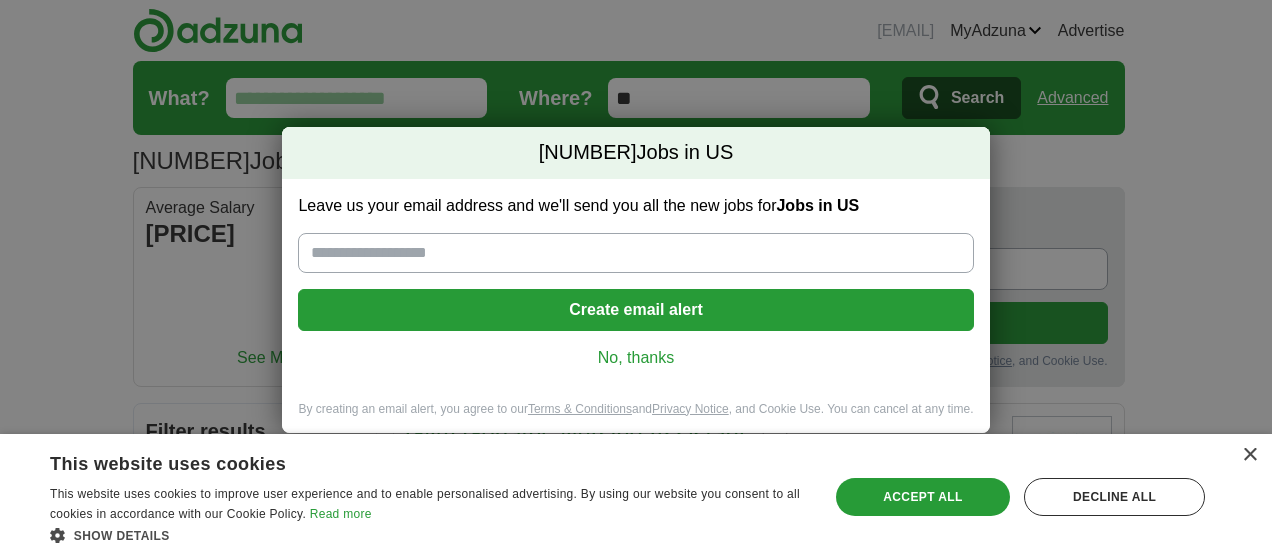 click on "No, thanks" at bounding box center (635, 358) 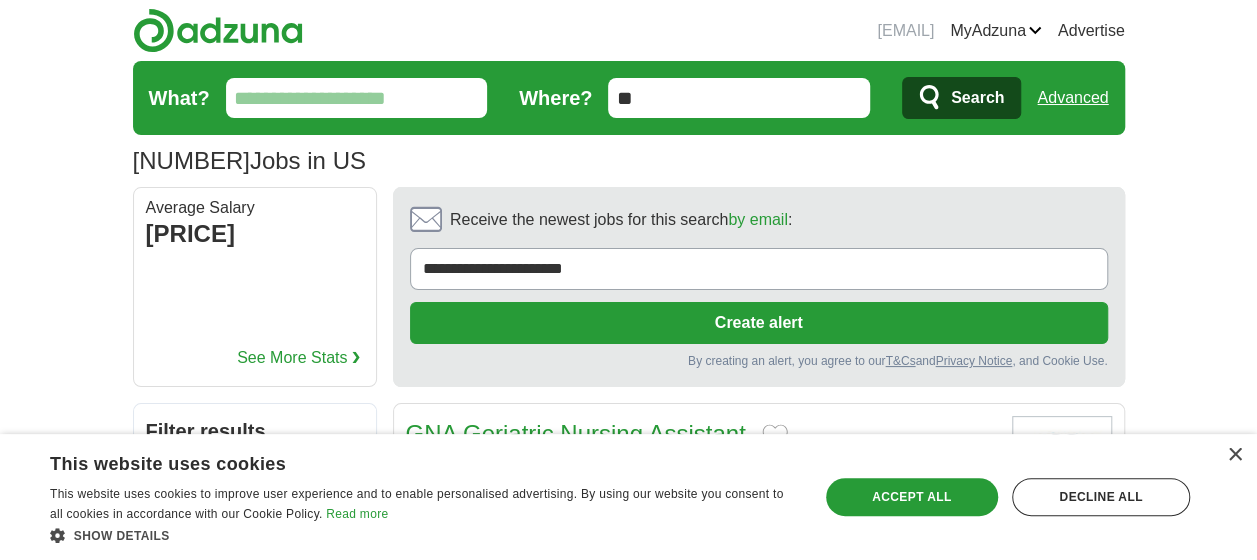 click on "What?" at bounding box center [357, 98] 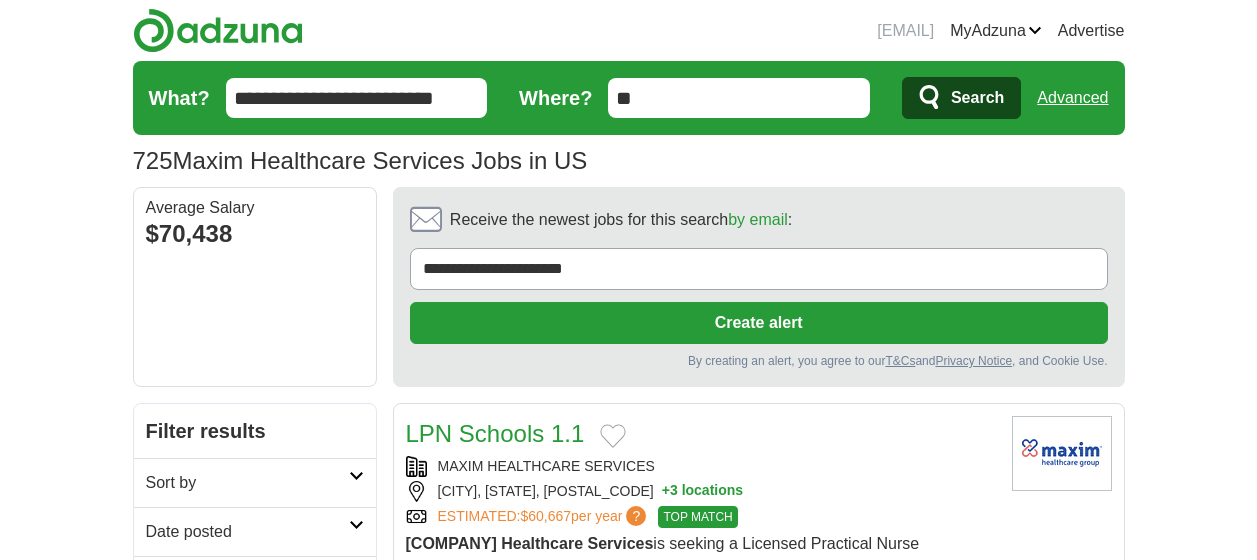 scroll, scrollTop: 0, scrollLeft: 0, axis: both 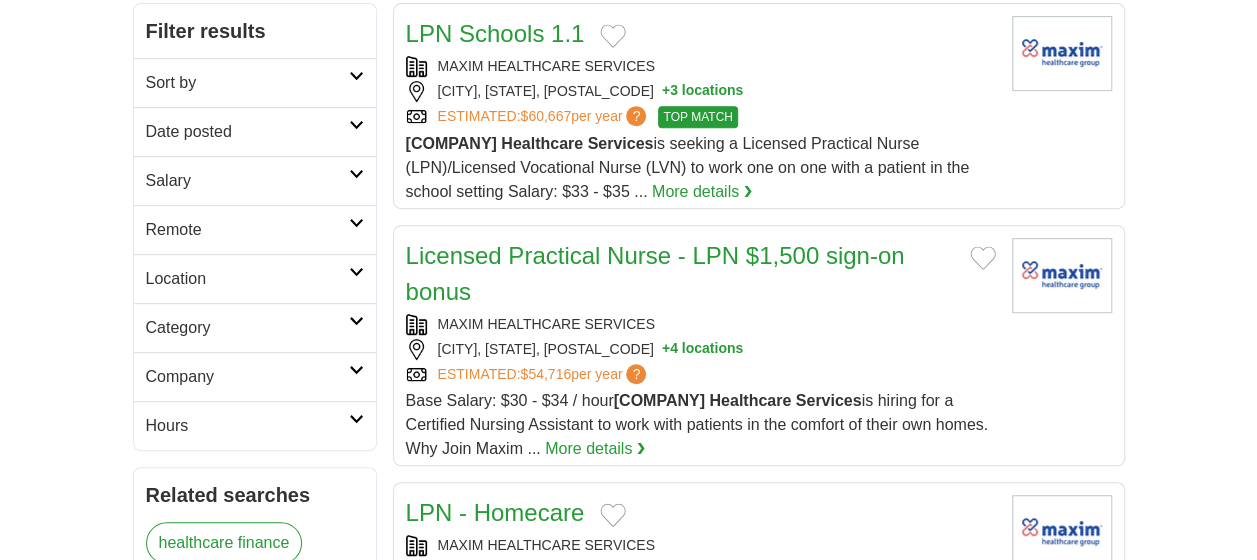 click on "Remote" at bounding box center [247, 230] 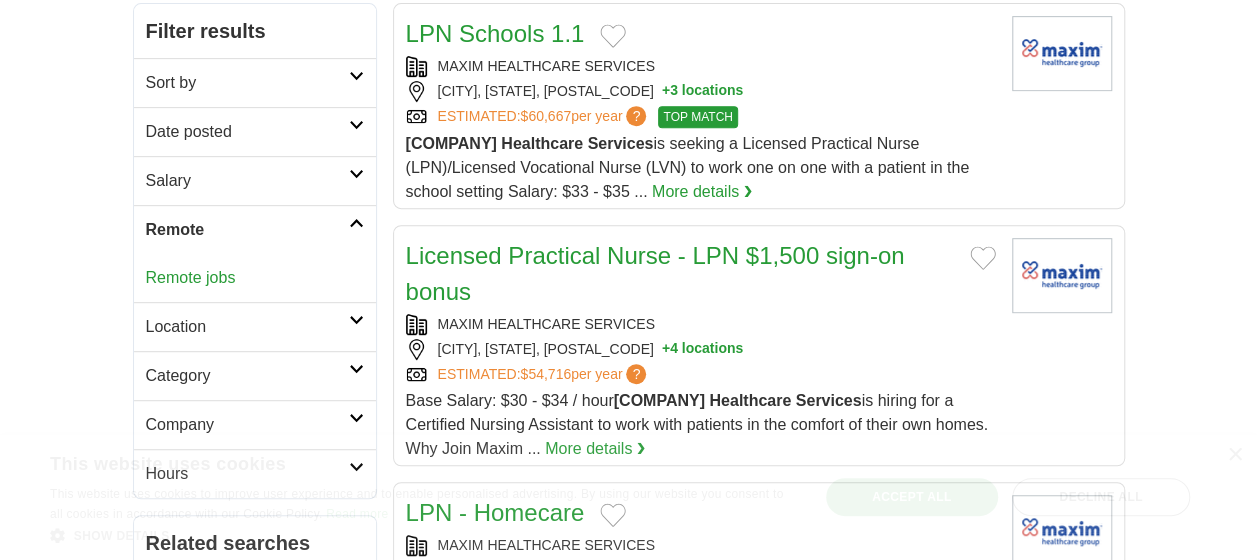 click on "Remote jobs" at bounding box center (191, 277) 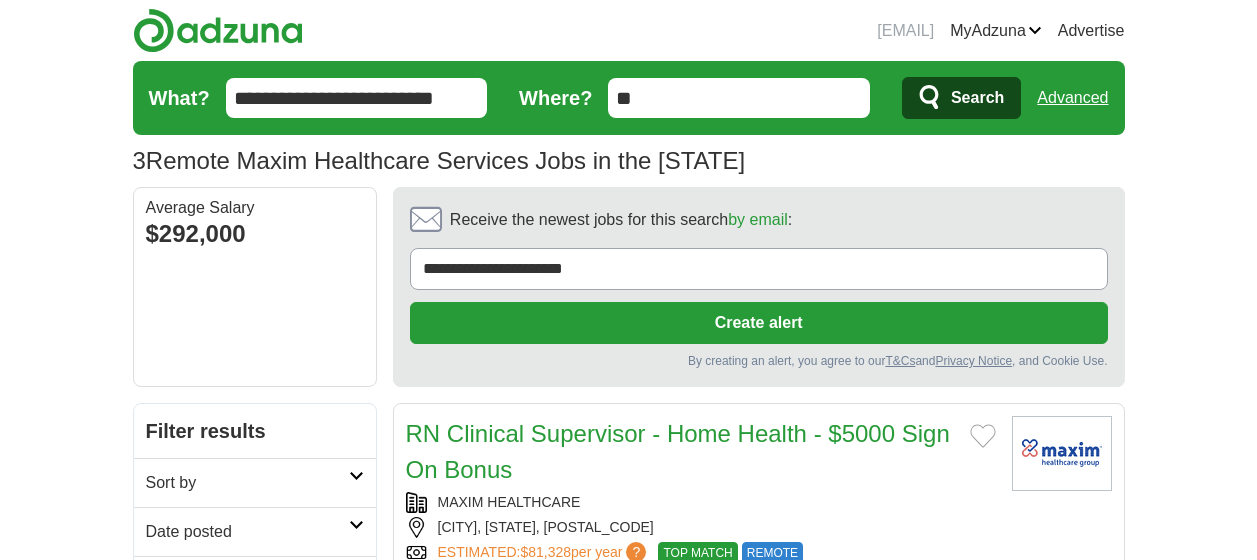 scroll, scrollTop: 0, scrollLeft: 0, axis: both 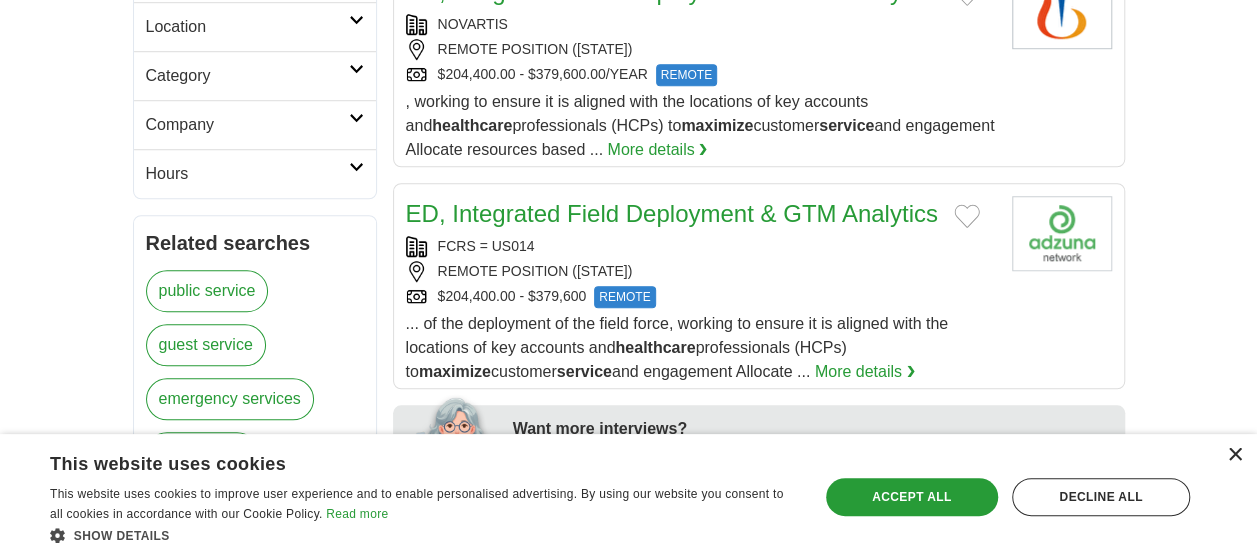 click on "×" at bounding box center (1234, 455) 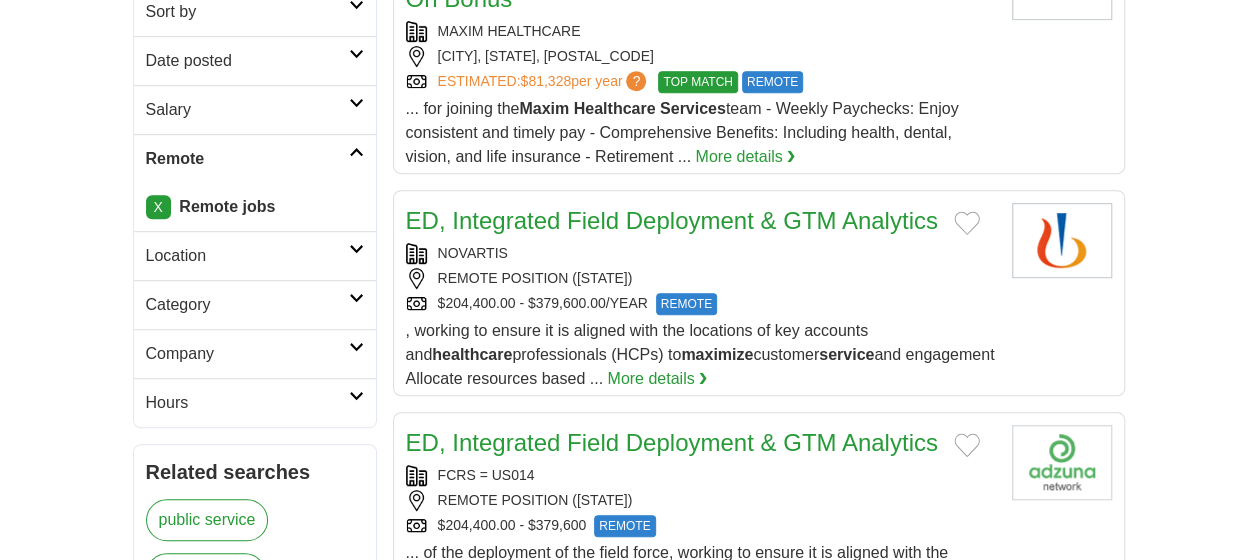 scroll, scrollTop: 568, scrollLeft: 0, axis: vertical 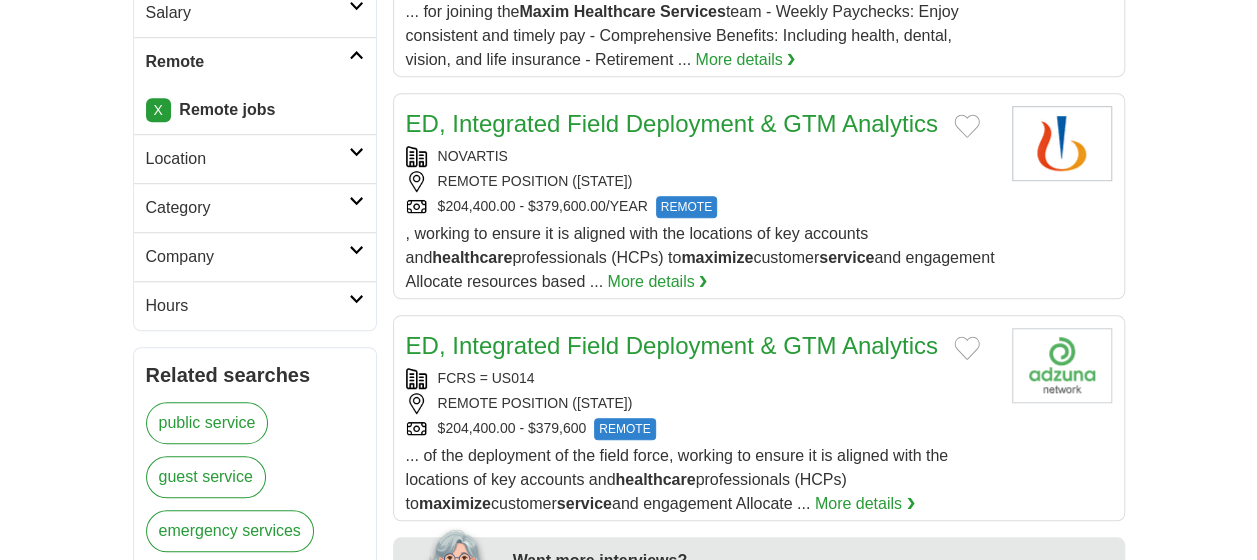 click on "Hours" at bounding box center (247, 306) 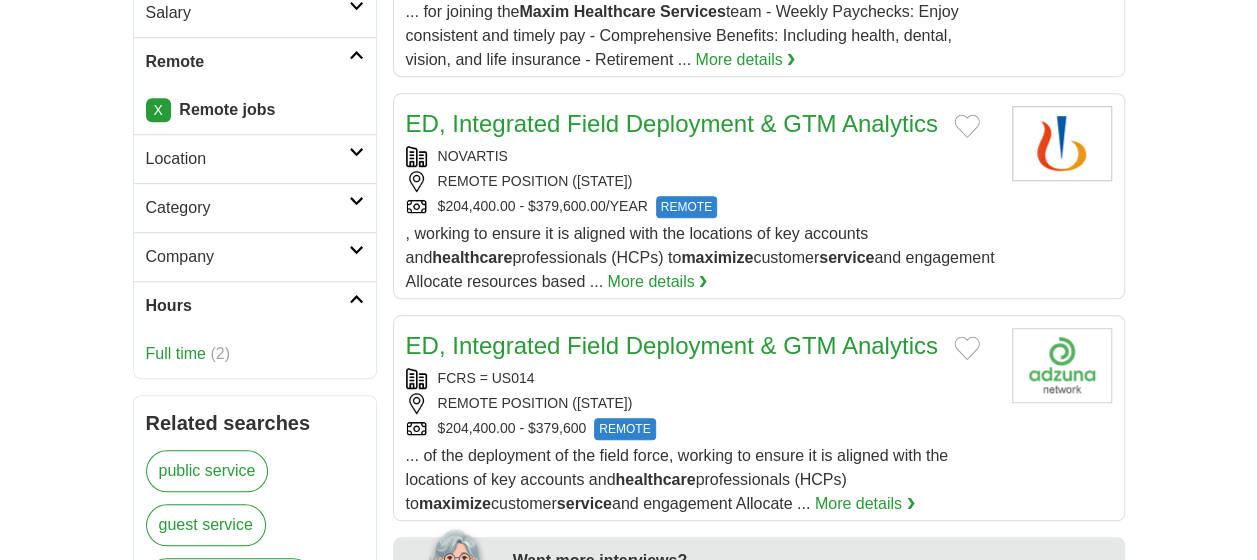 click on "Hours" at bounding box center [247, 306] 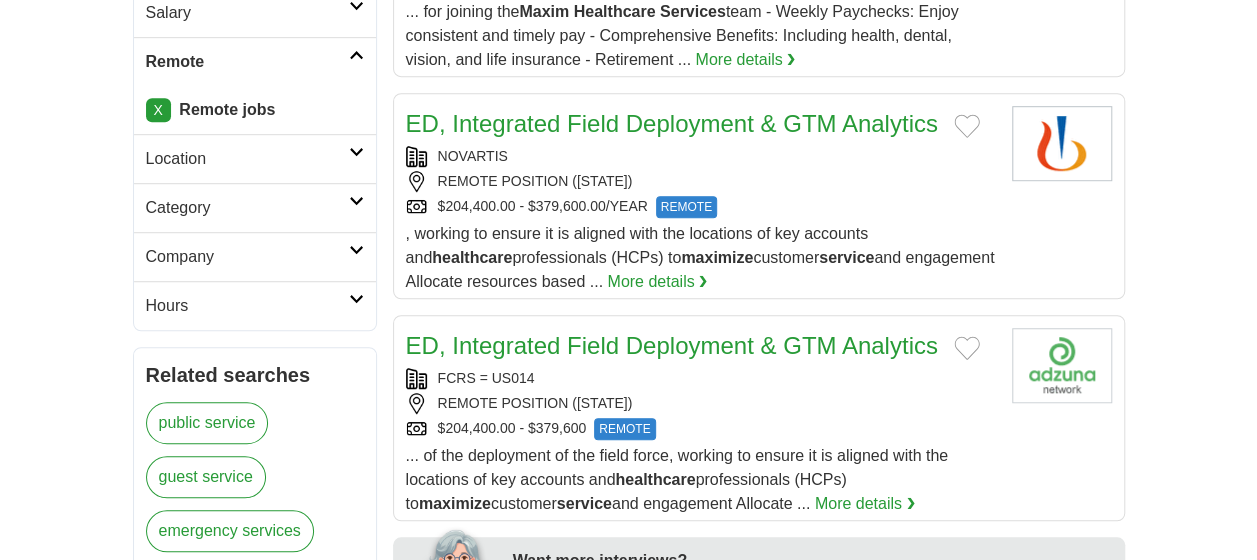 click on "Hours" at bounding box center (247, 306) 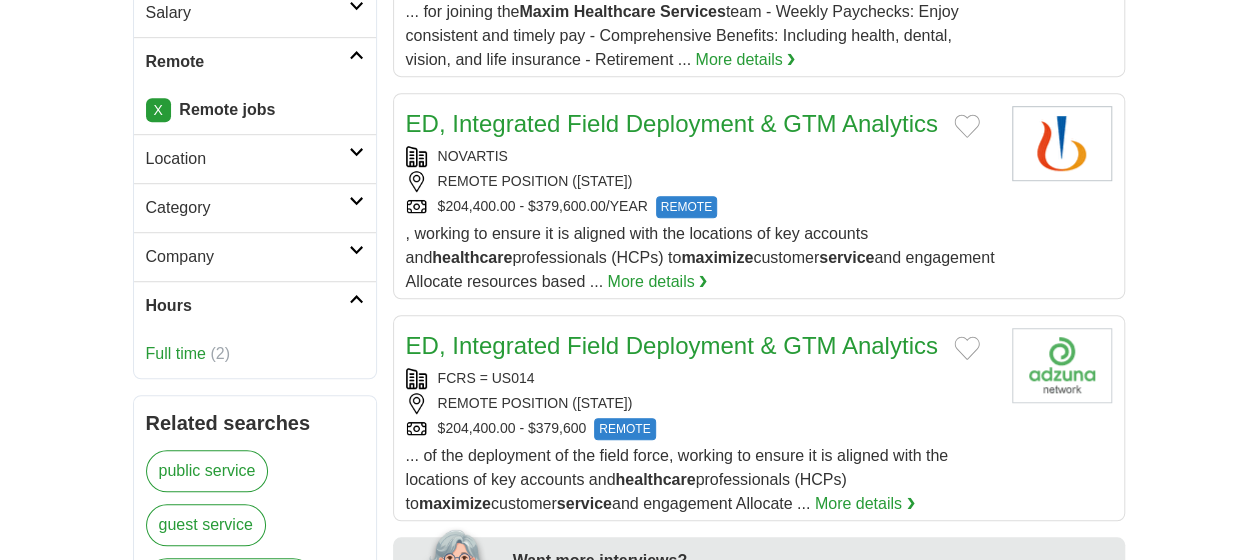 click on "Full time" at bounding box center (176, 353) 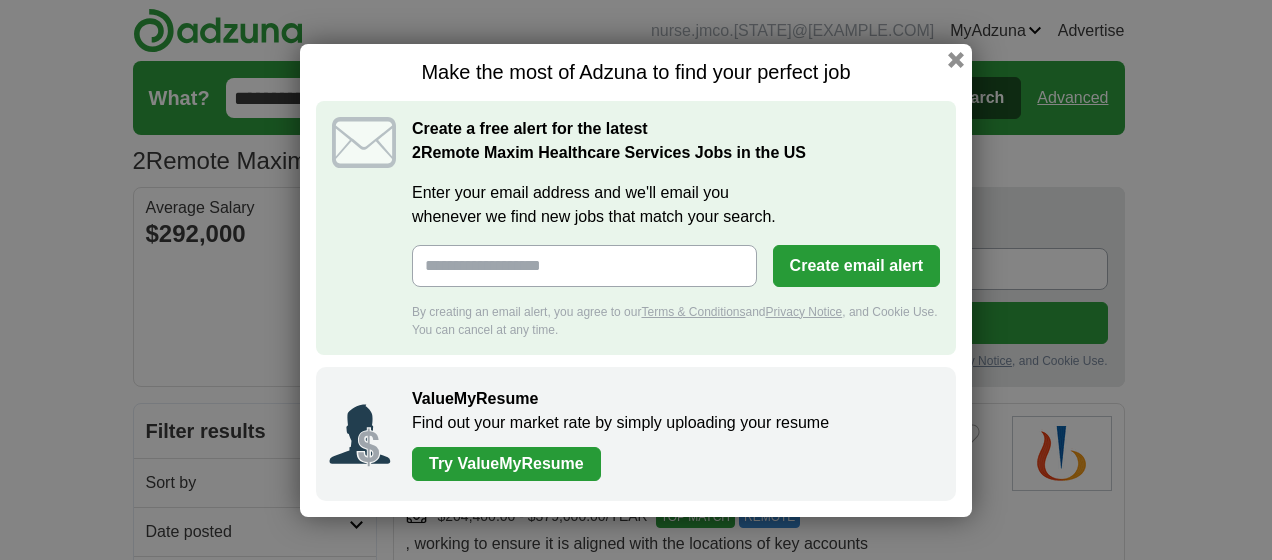 scroll, scrollTop: 0, scrollLeft: 0, axis: both 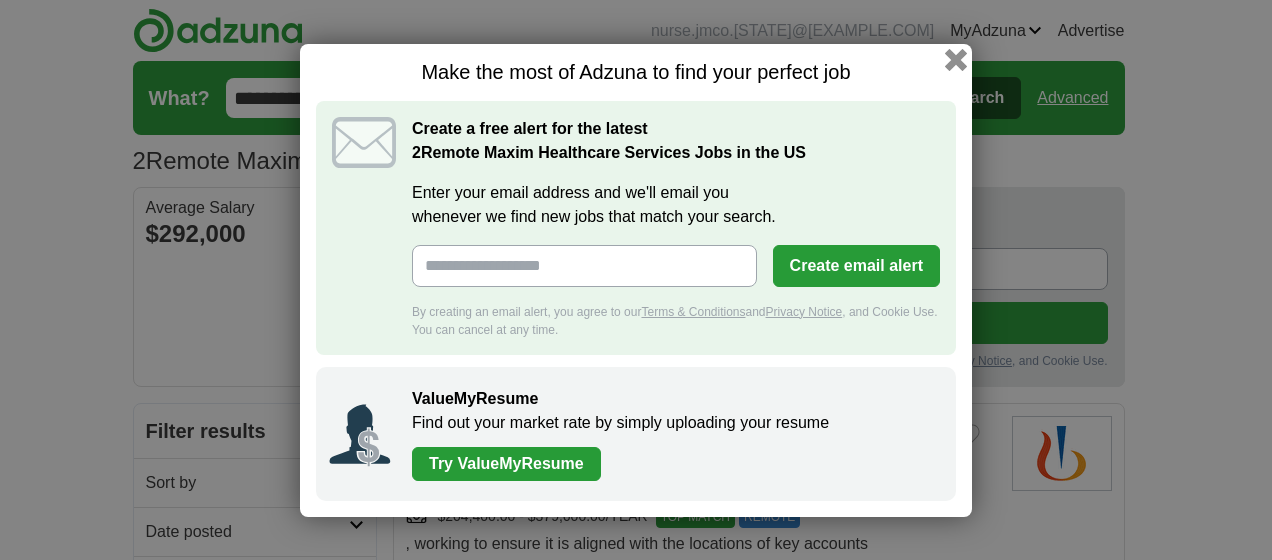 click at bounding box center (956, 59) 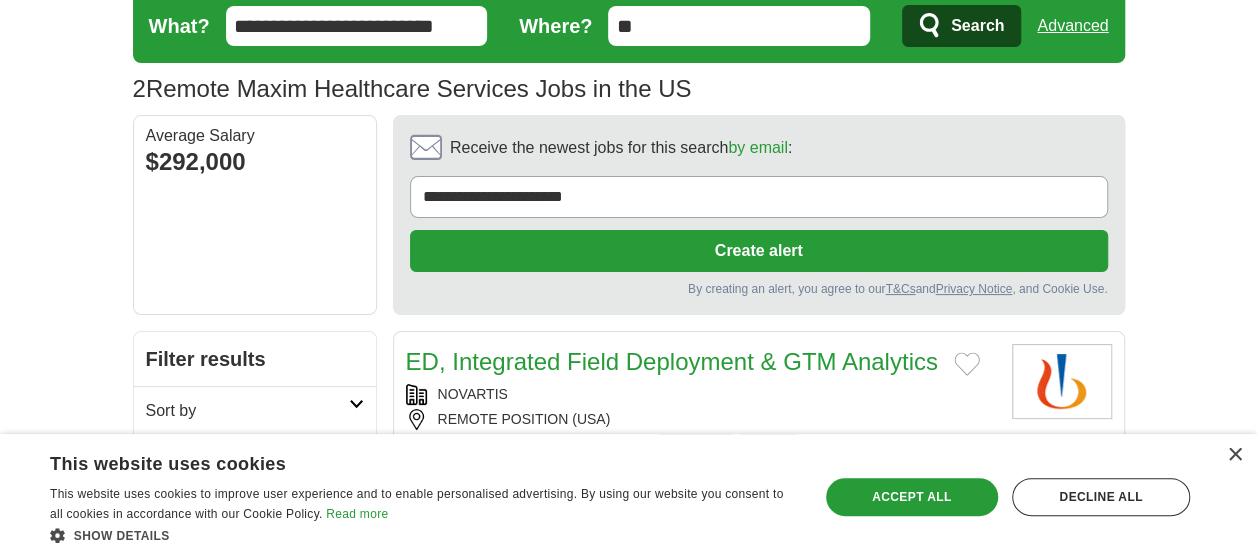 scroll, scrollTop: 100, scrollLeft: 0, axis: vertical 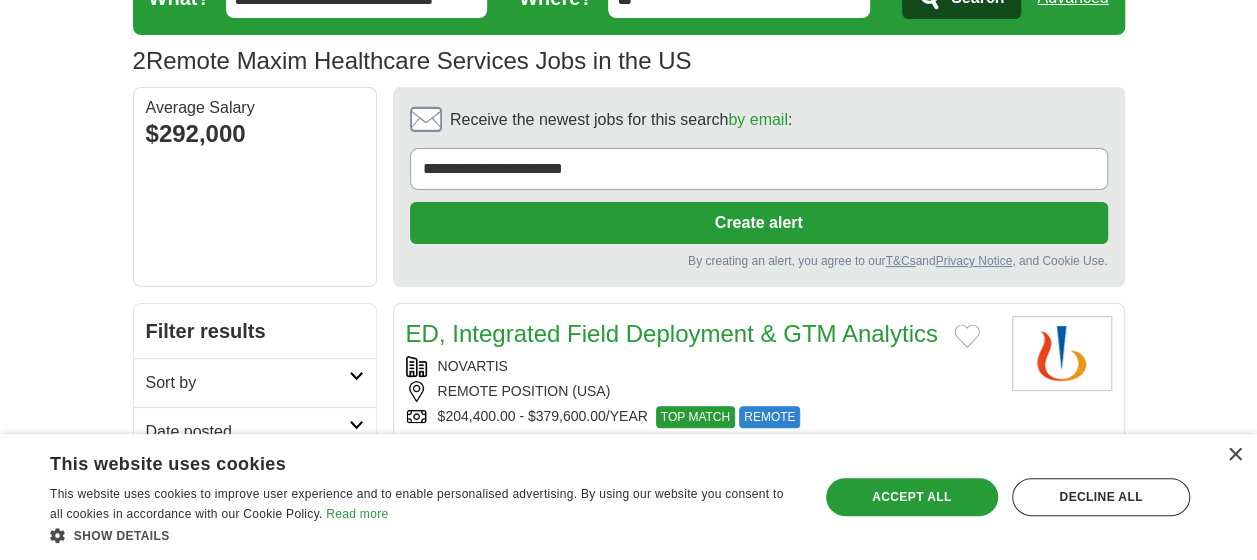click on "×" at bounding box center (1229, 456) 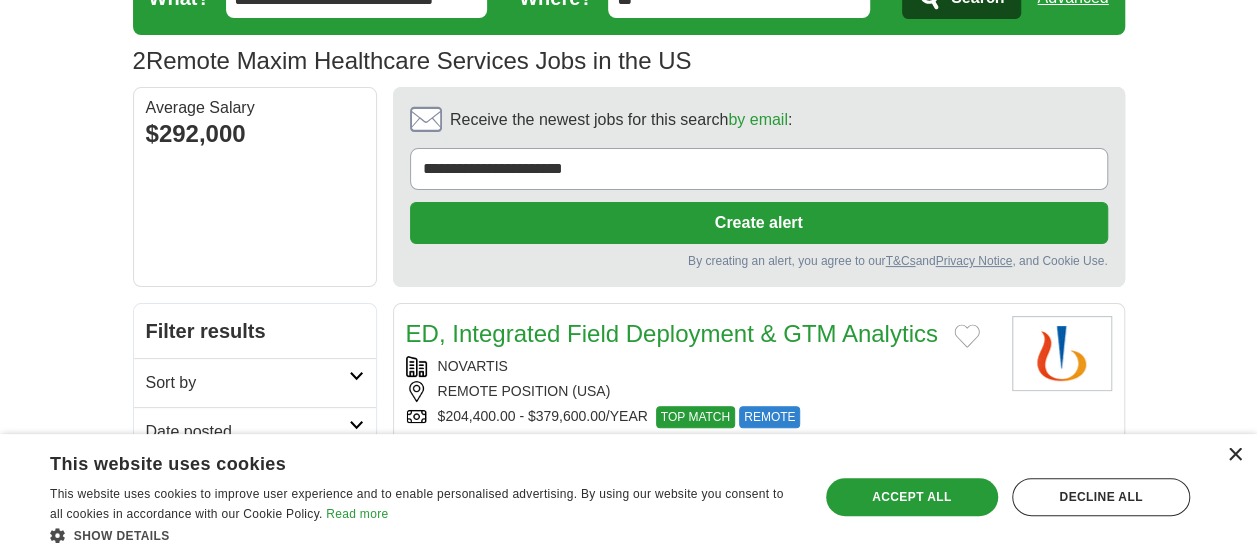 click on "×" at bounding box center (1234, 455) 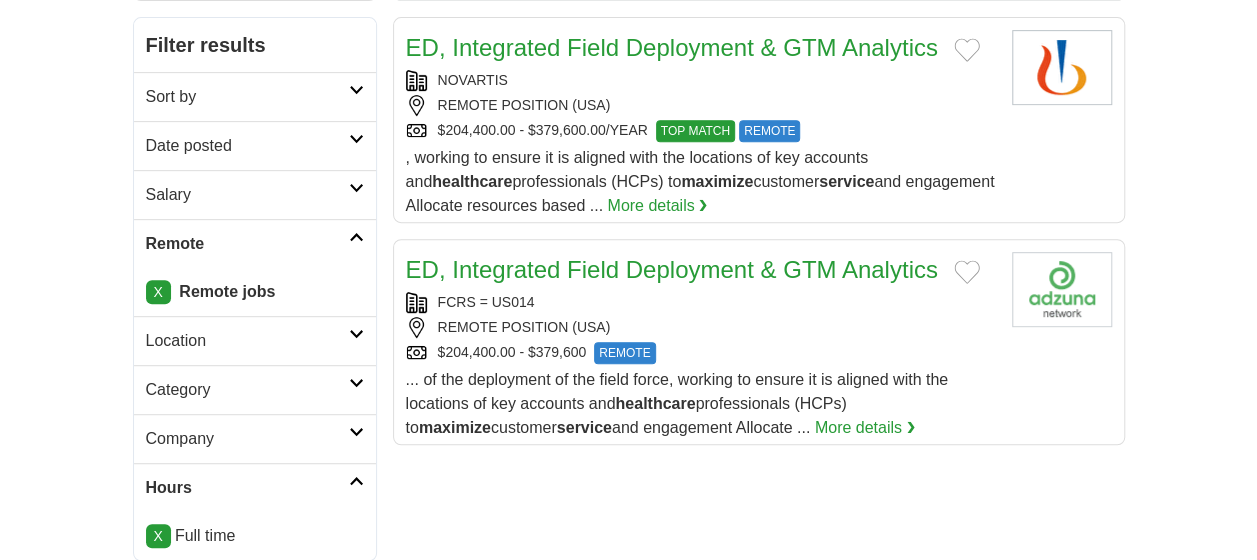 scroll, scrollTop: 500, scrollLeft: 0, axis: vertical 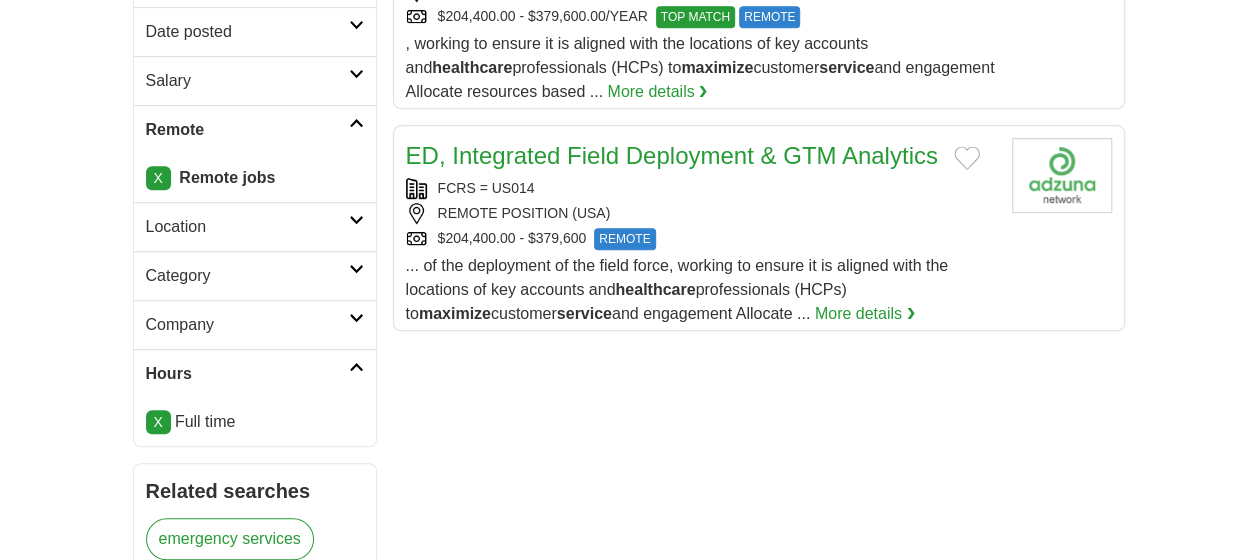 click on "Category" at bounding box center [247, 276] 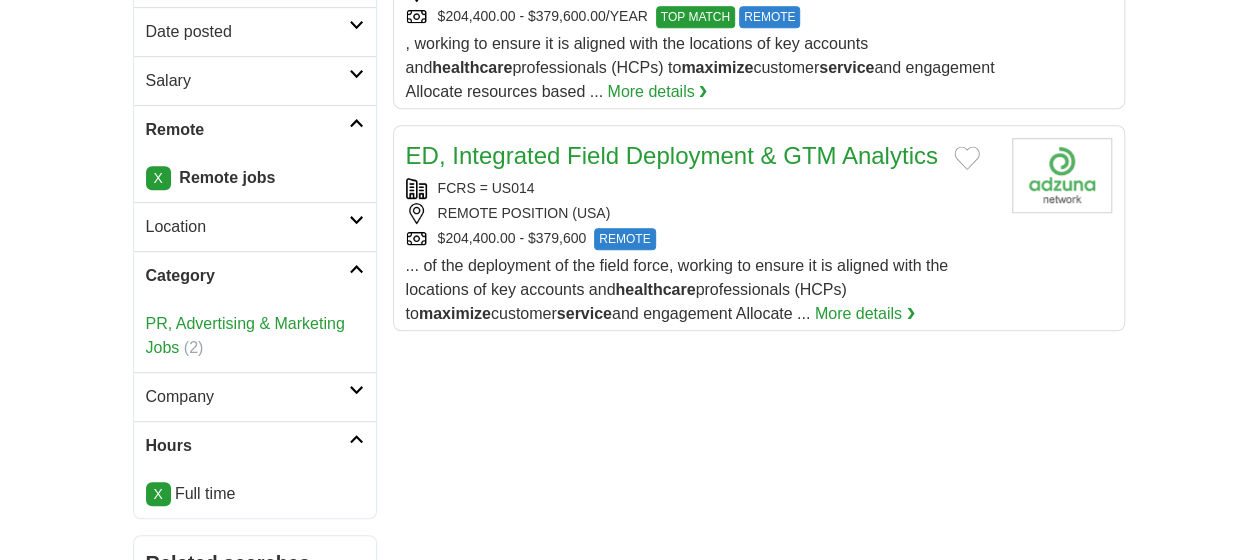 click on "Category" at bounding box center [247, 276] 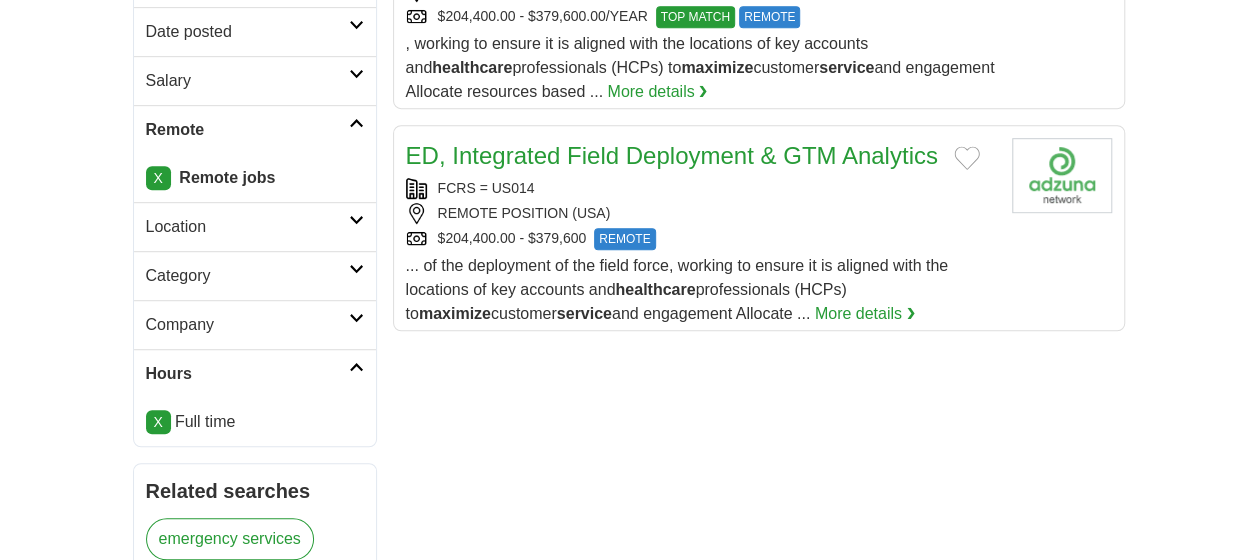click on "Location" at bounding box center [247, 227] 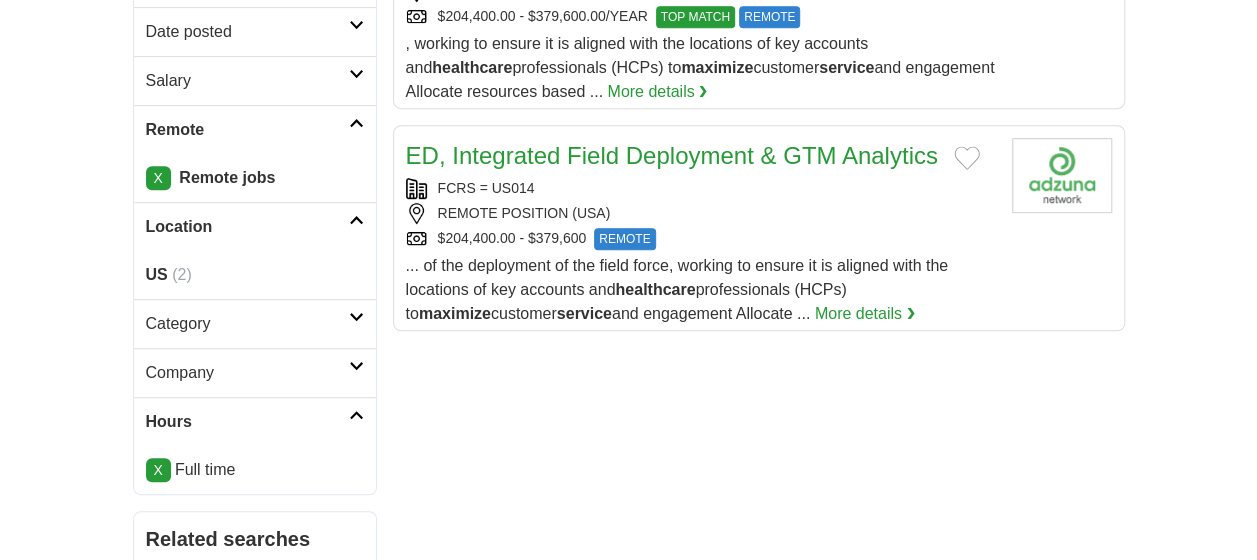 click on "Location" at bounding box center [247, 227] 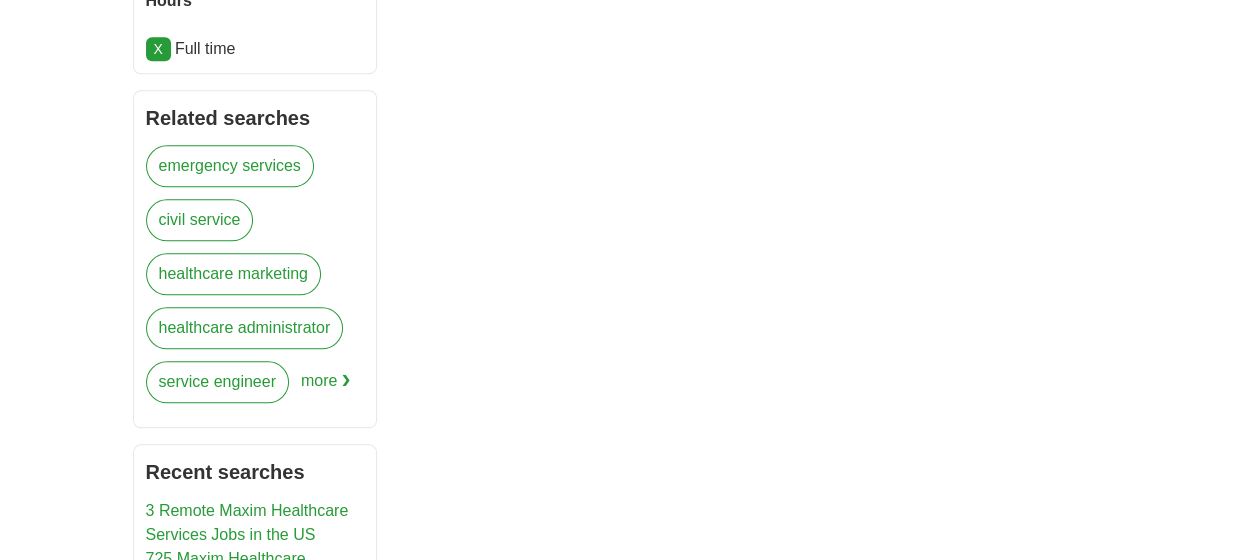 scroll, scrollTop: 1000, scrollLeft: 0, axis: vertical 